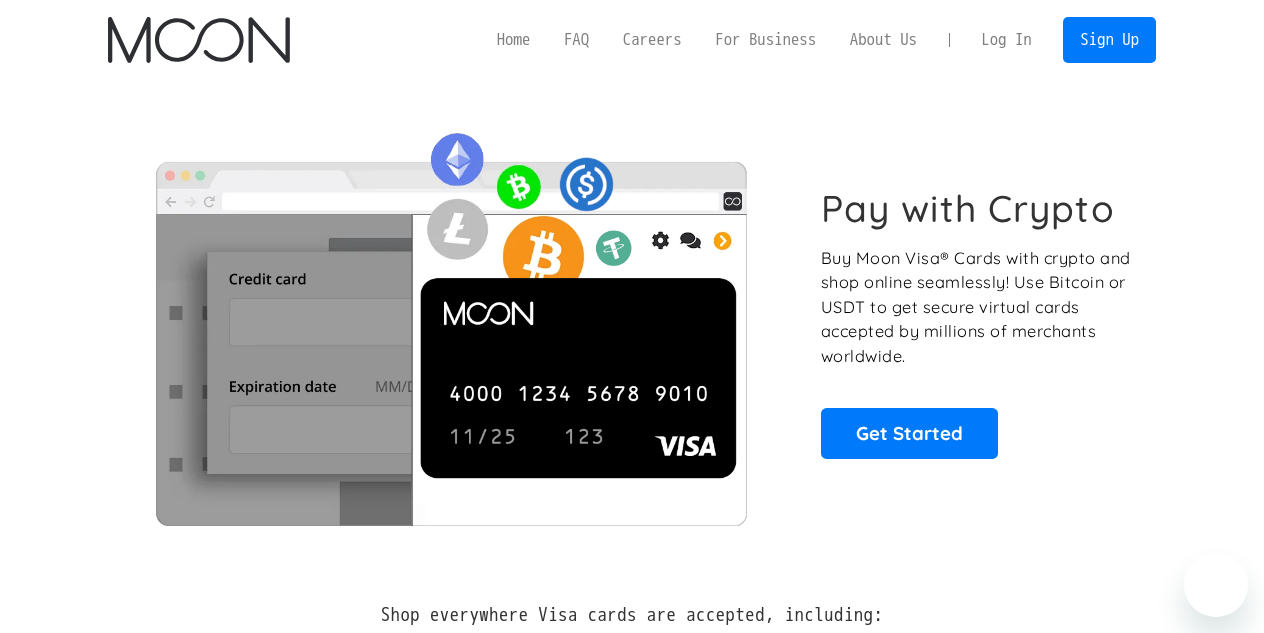 scroll, scrollTop: 0, scrollLeft: 0, axis: both 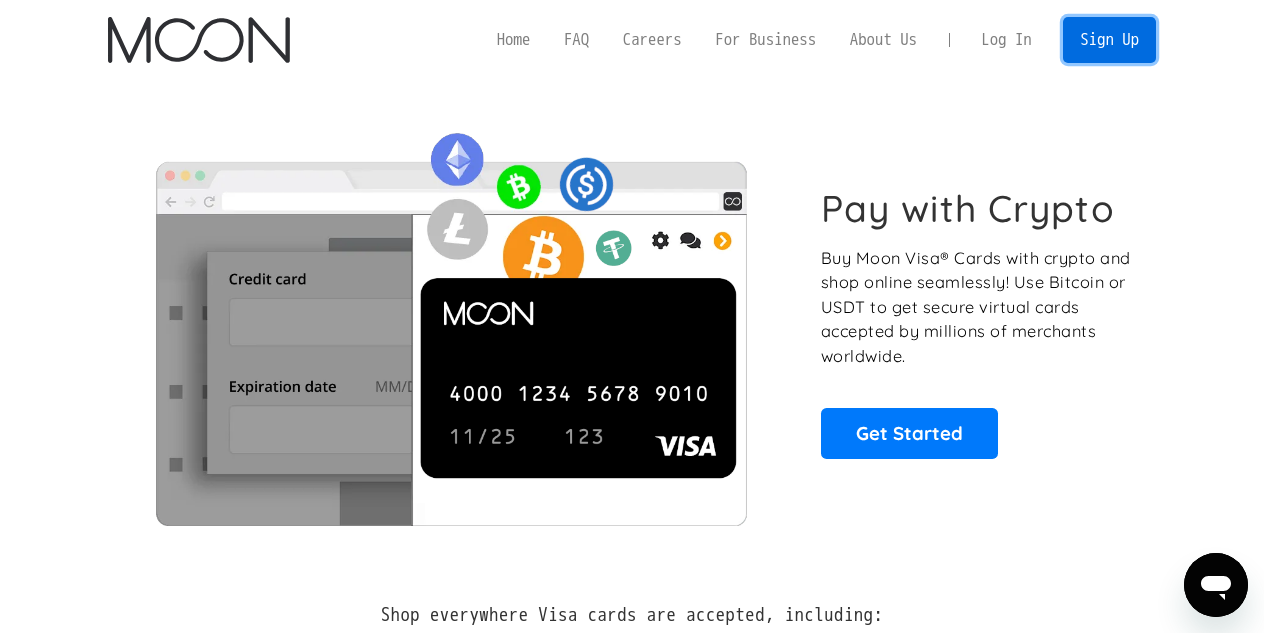 click on "Sign Up" at bounding box center [1109, 39] 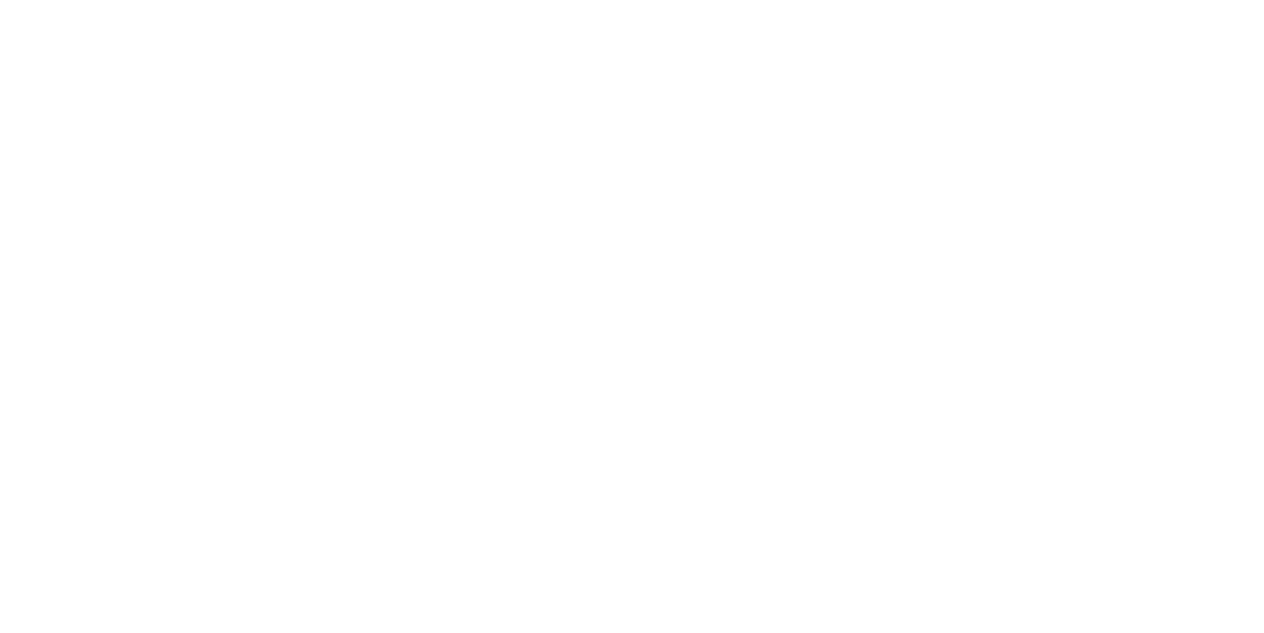 scroll, scrollTop: 0, scrollLeft: 0, axis: both 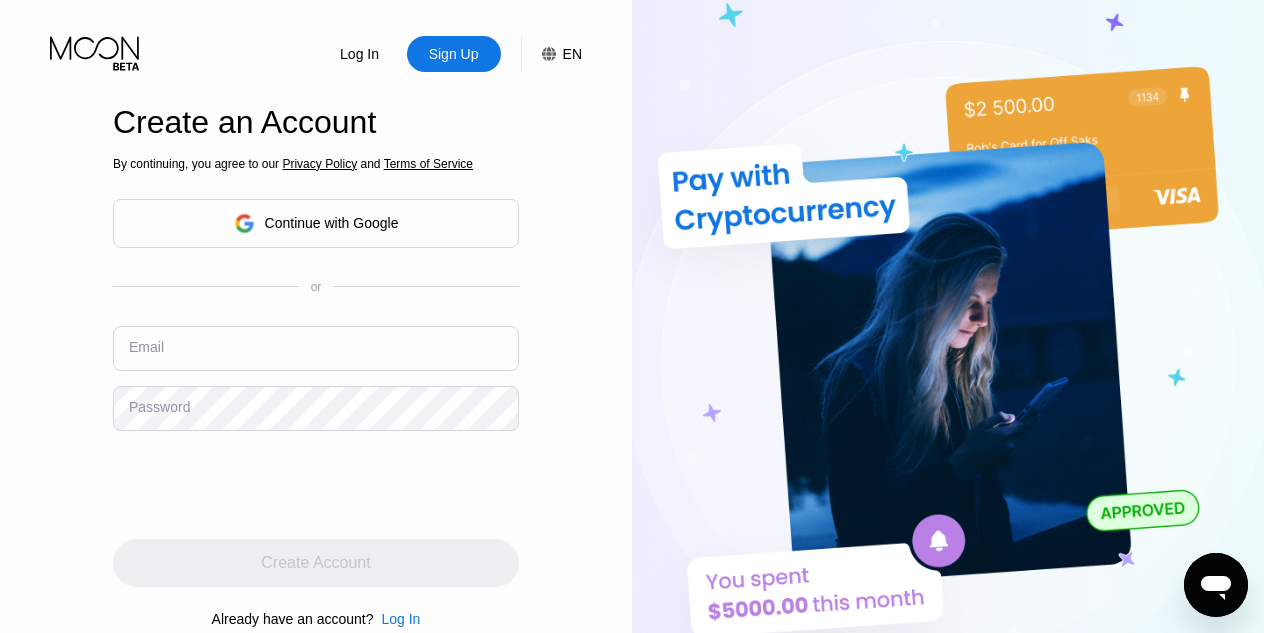 click on "Continue with Google" at bounding box center [332, 223] 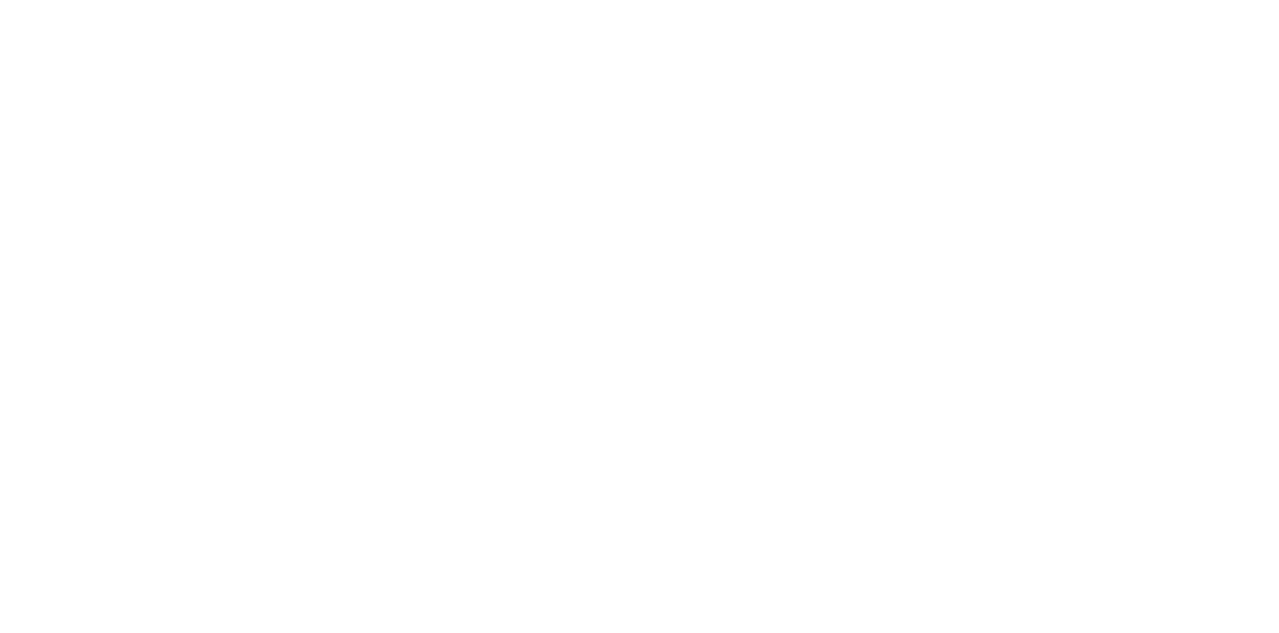 scroll, scrollTop: 0, scrollLeft: 0, axis: both 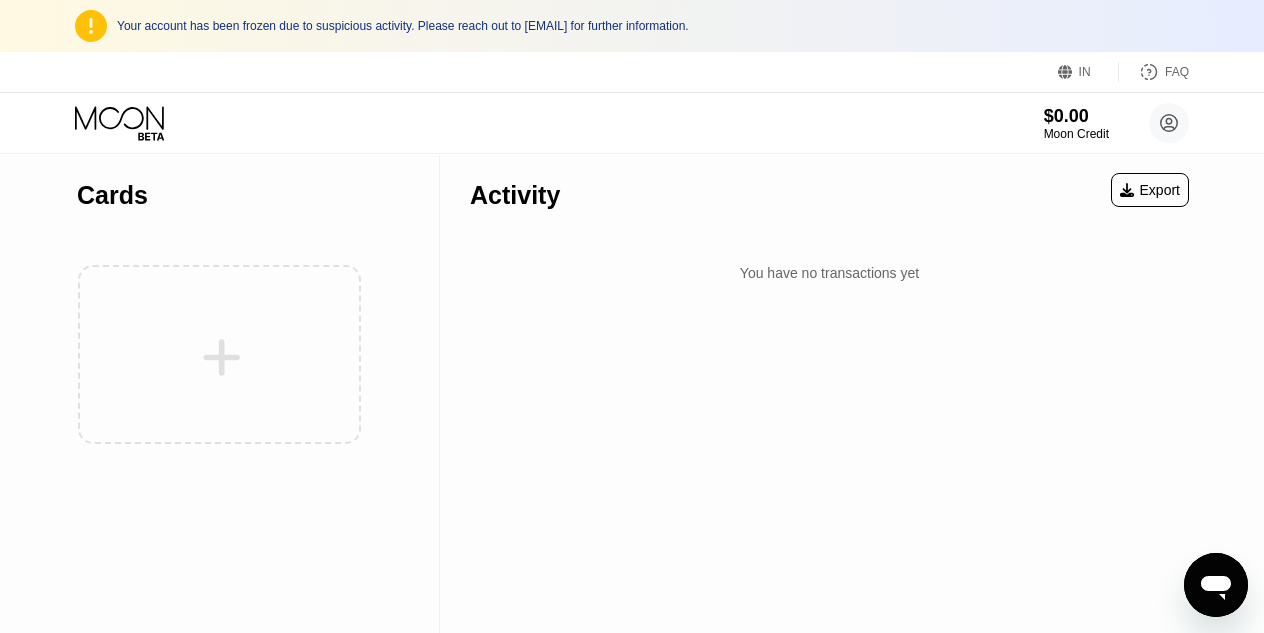 drag, startPoint x: 1021, startPoint y: 88, endPoint x: 770, endPoint y: 141, distance: 256.5346 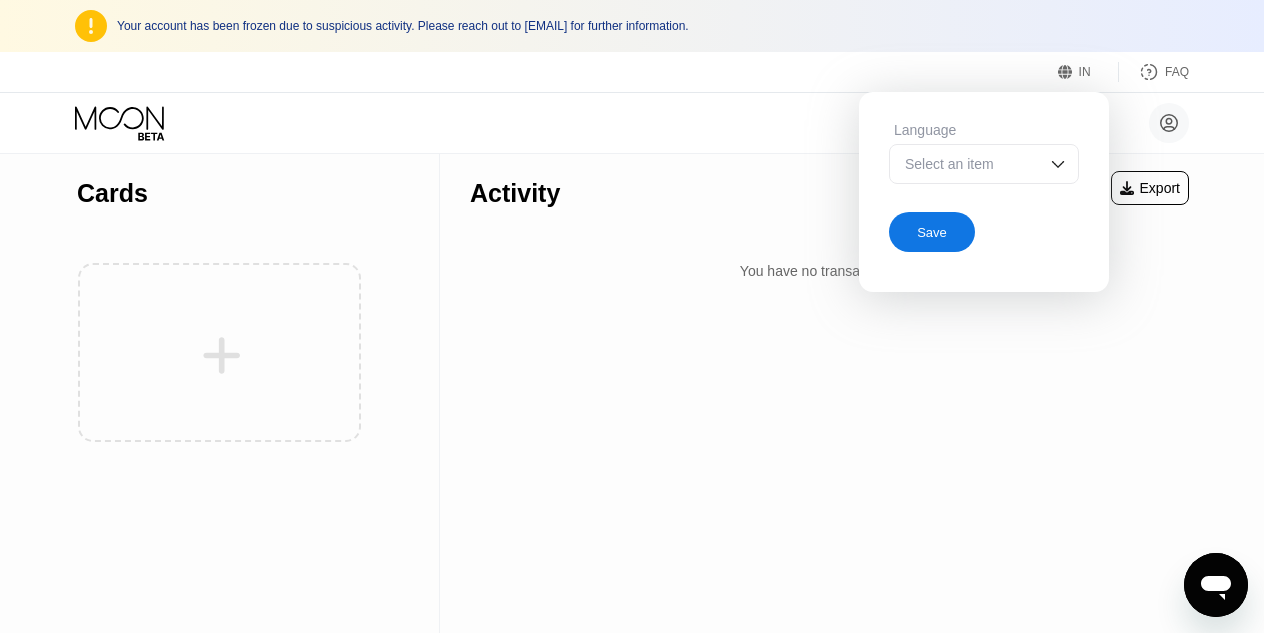 click on "IN Language Select an item Save FAQ" at bounding box center (632, 72) 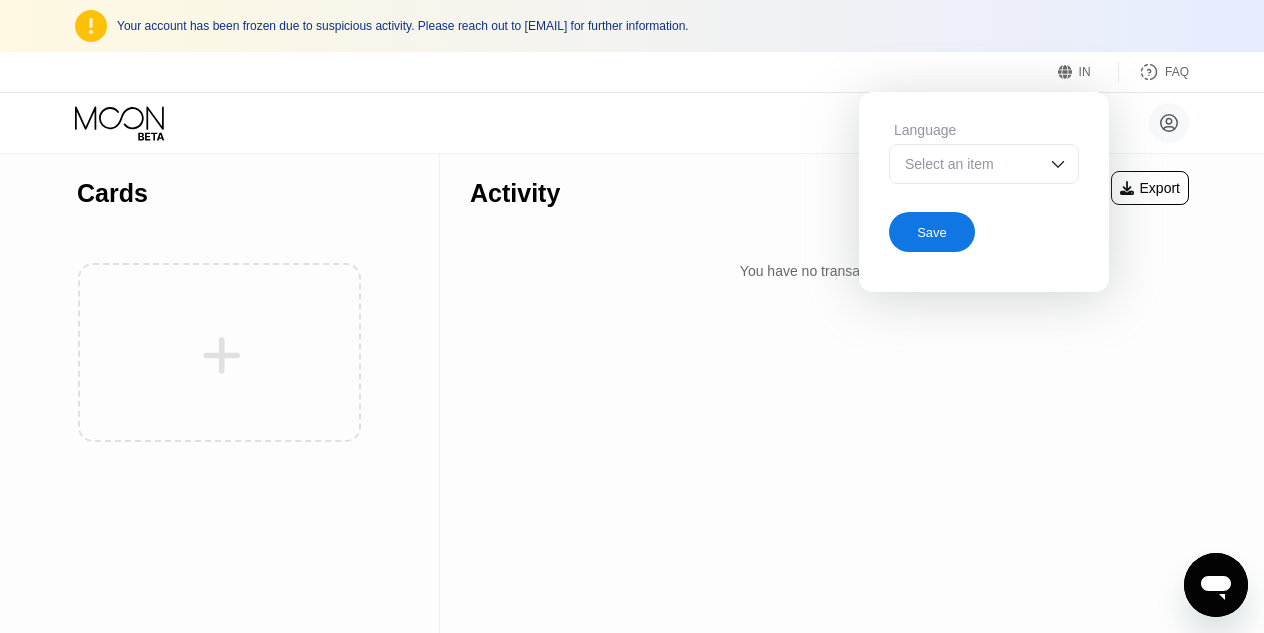 click on "Activity Export" at bounding box center [829, 188] 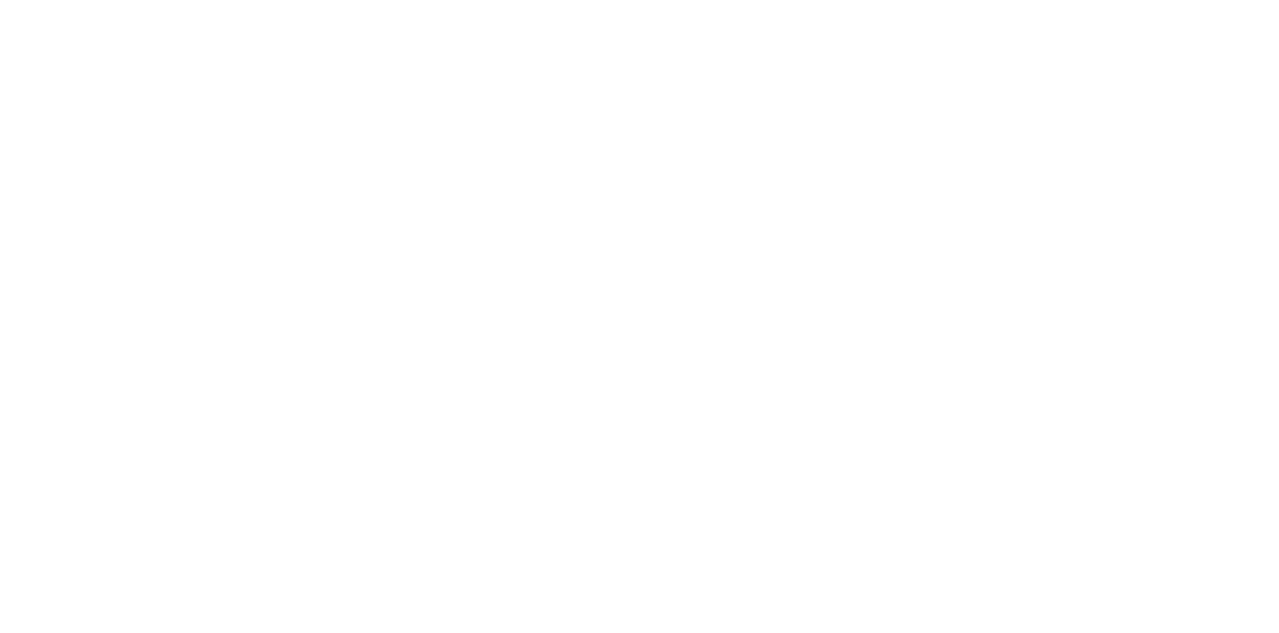 scroll, scrollTop: 0, scrollLeft: 0, axis: both 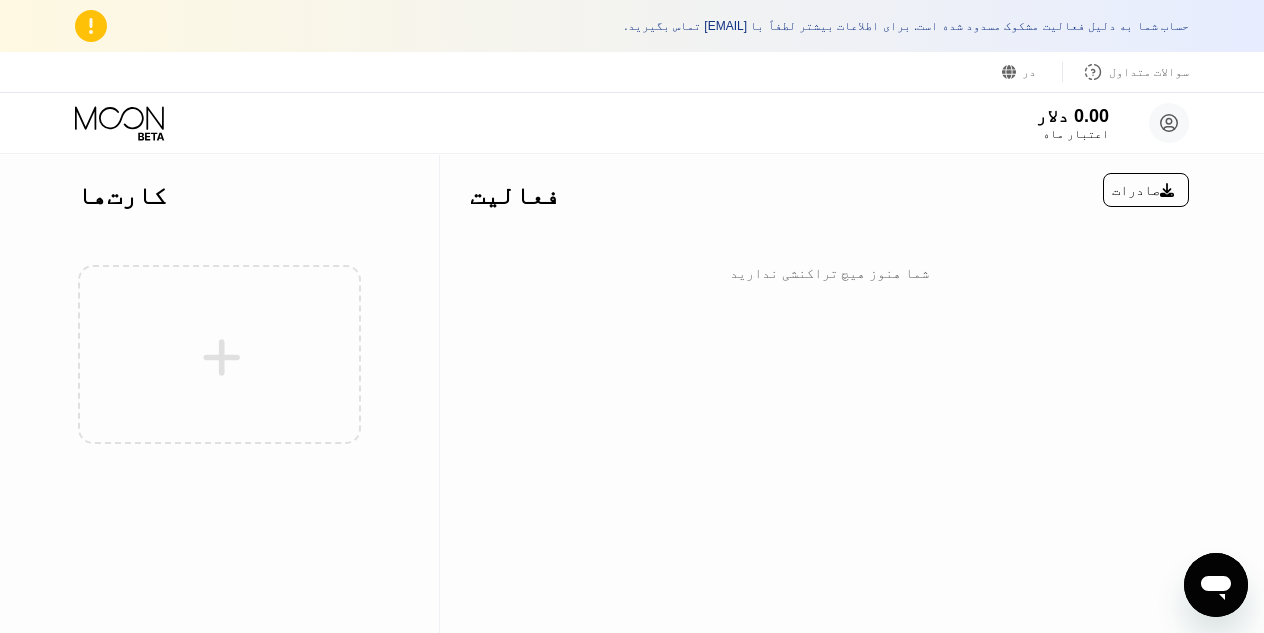 click on "فعالیت صادرات شما هنوز هیچ تراکنشی ندارید" at bounding box center [829, 394] 